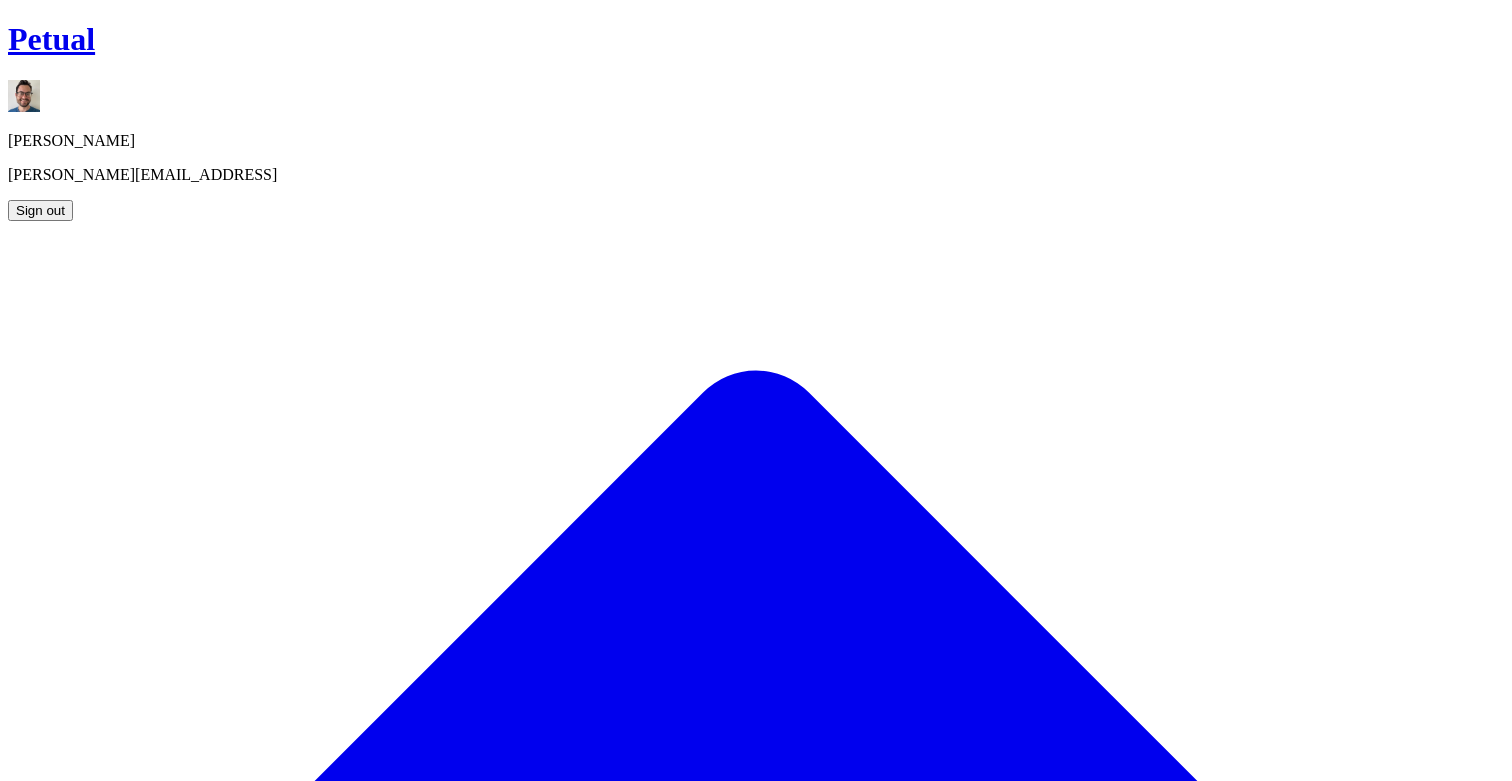 scroll, scrollTop: 0, scrollLeft: 0, axis: both 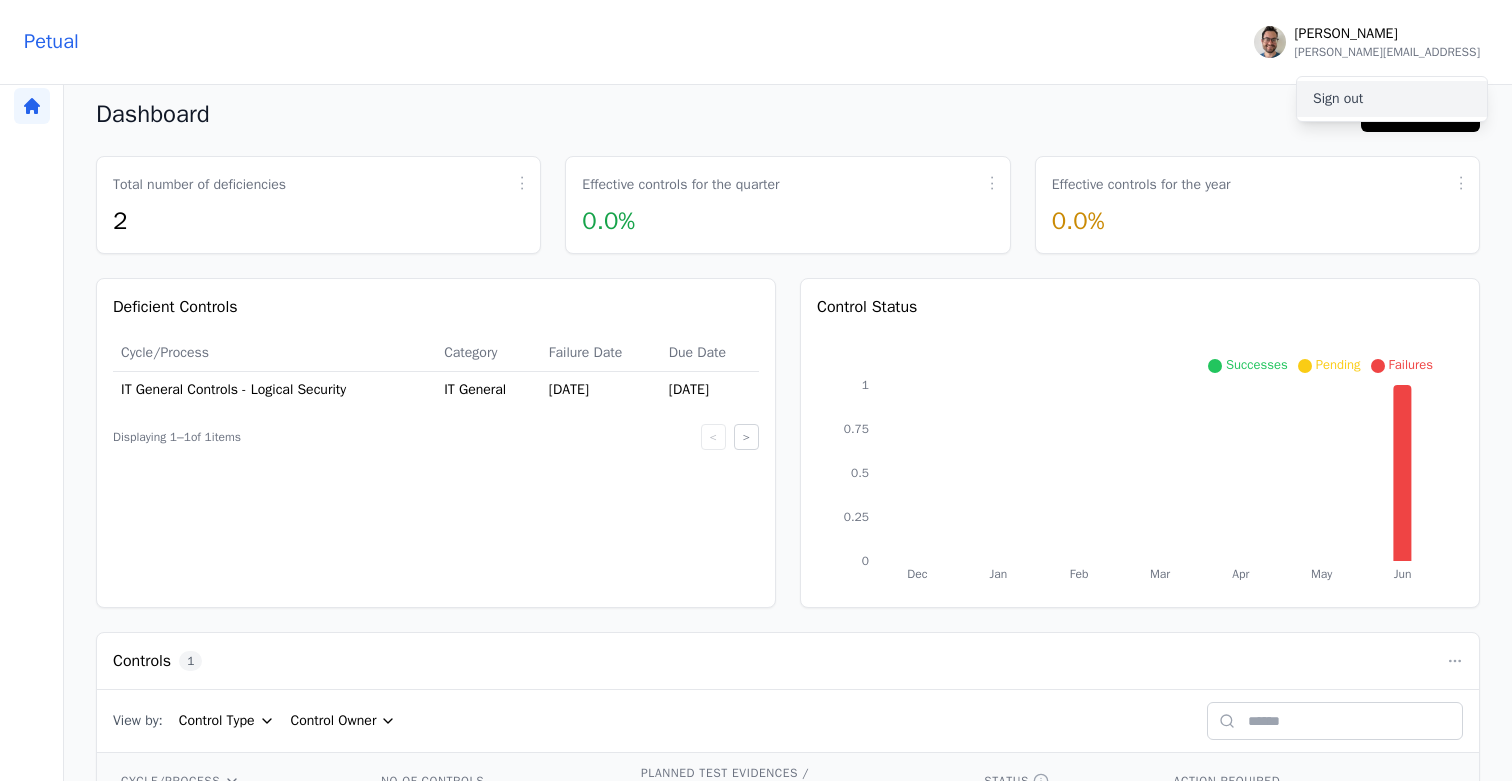 click on "Sign out" at bounding box center [1392, 99] 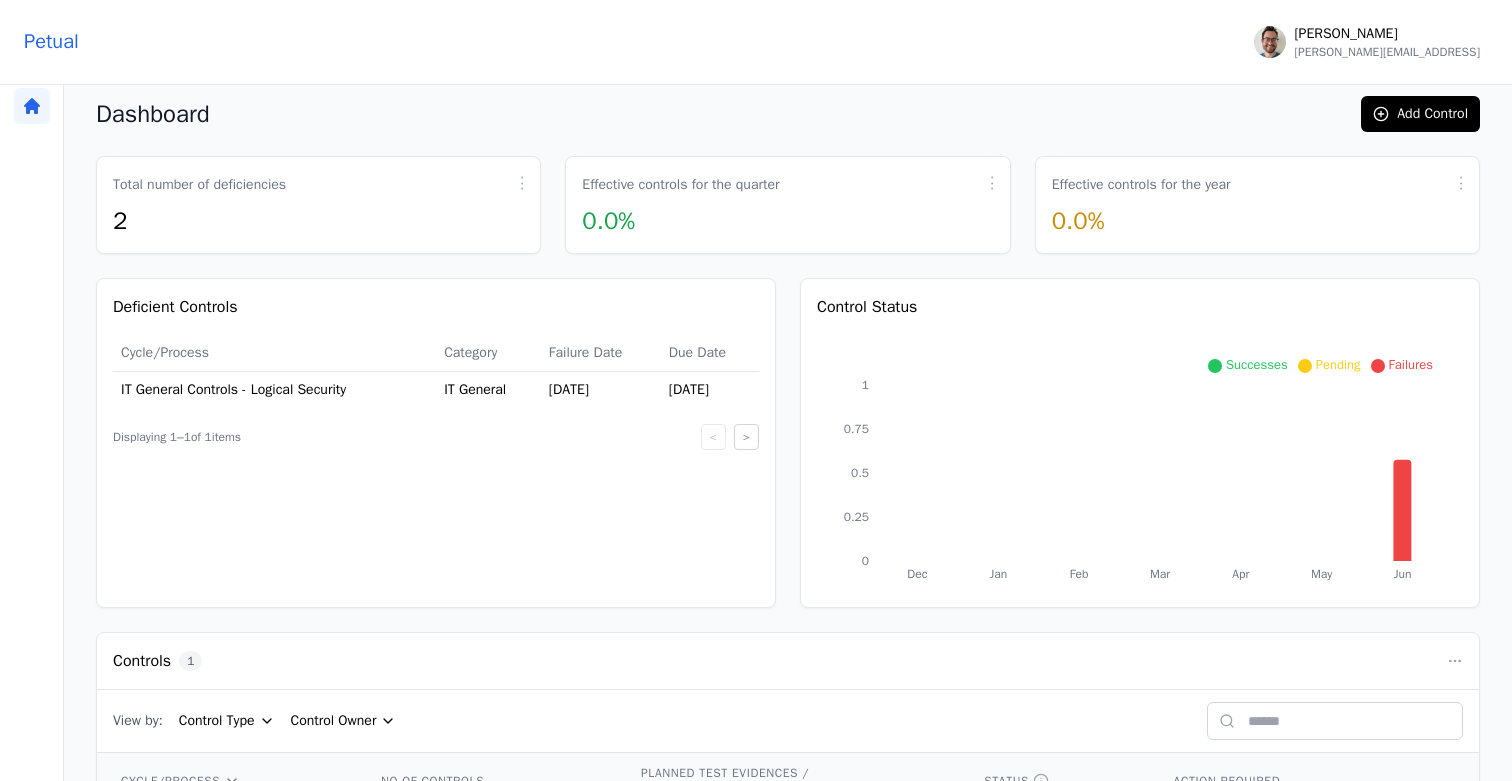 scroll, scrollTop: 0, scrollLeft: 0, axis: both 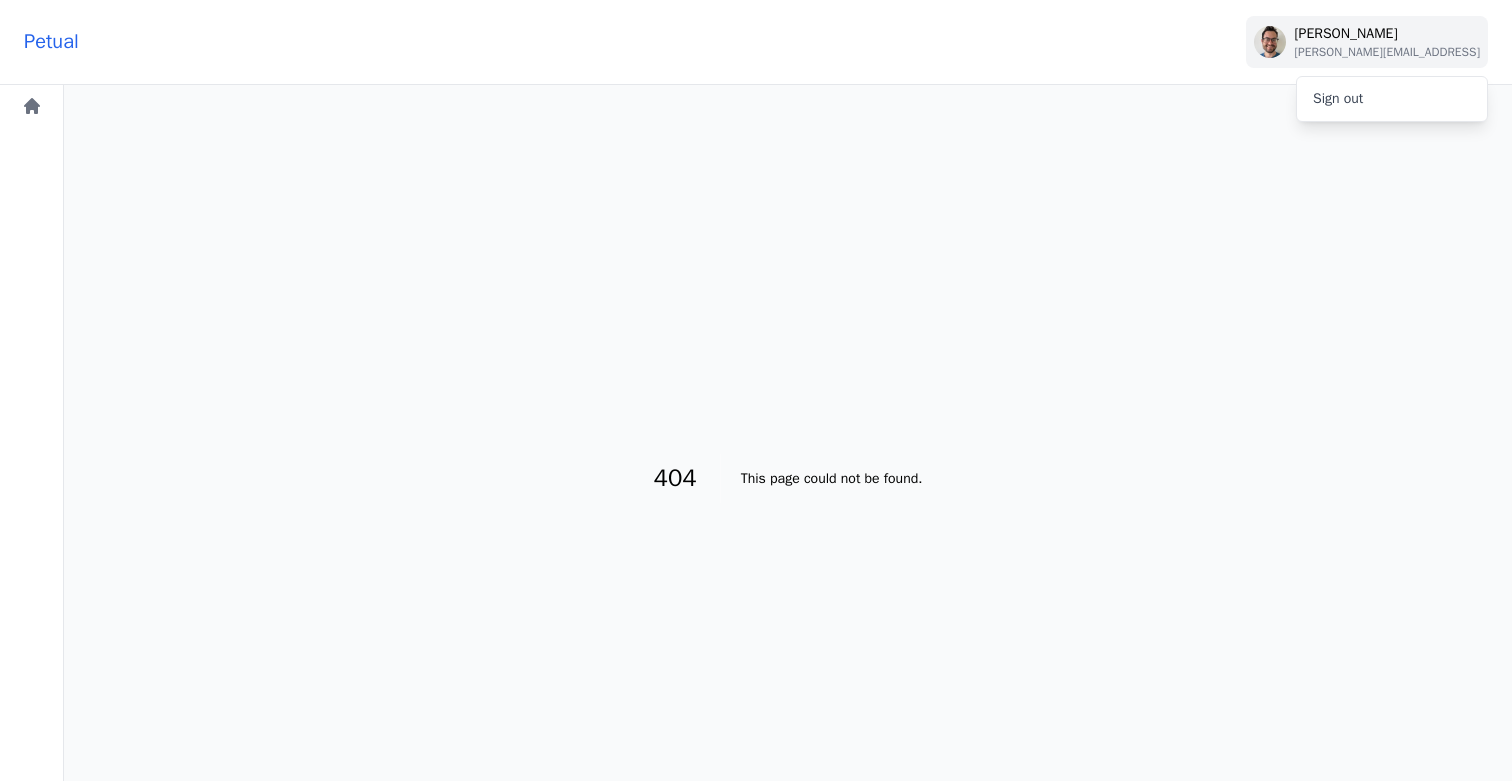 click on "[PERSON_NAME] [PERSON_NAME][EMAIL_ADDRESS]" at bounding box center (1367, 42) 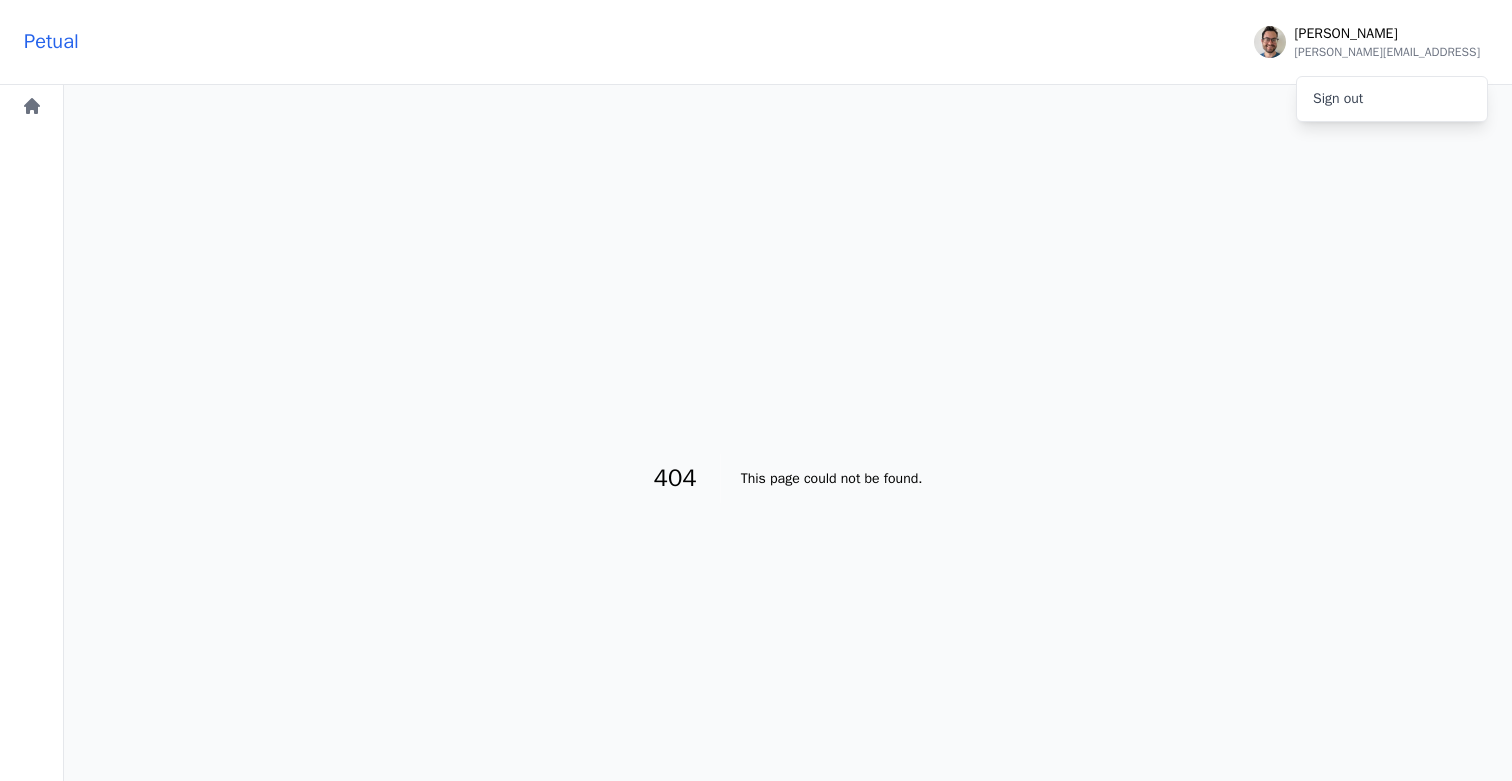 click on "Petual" at bounding box center (51, 42) 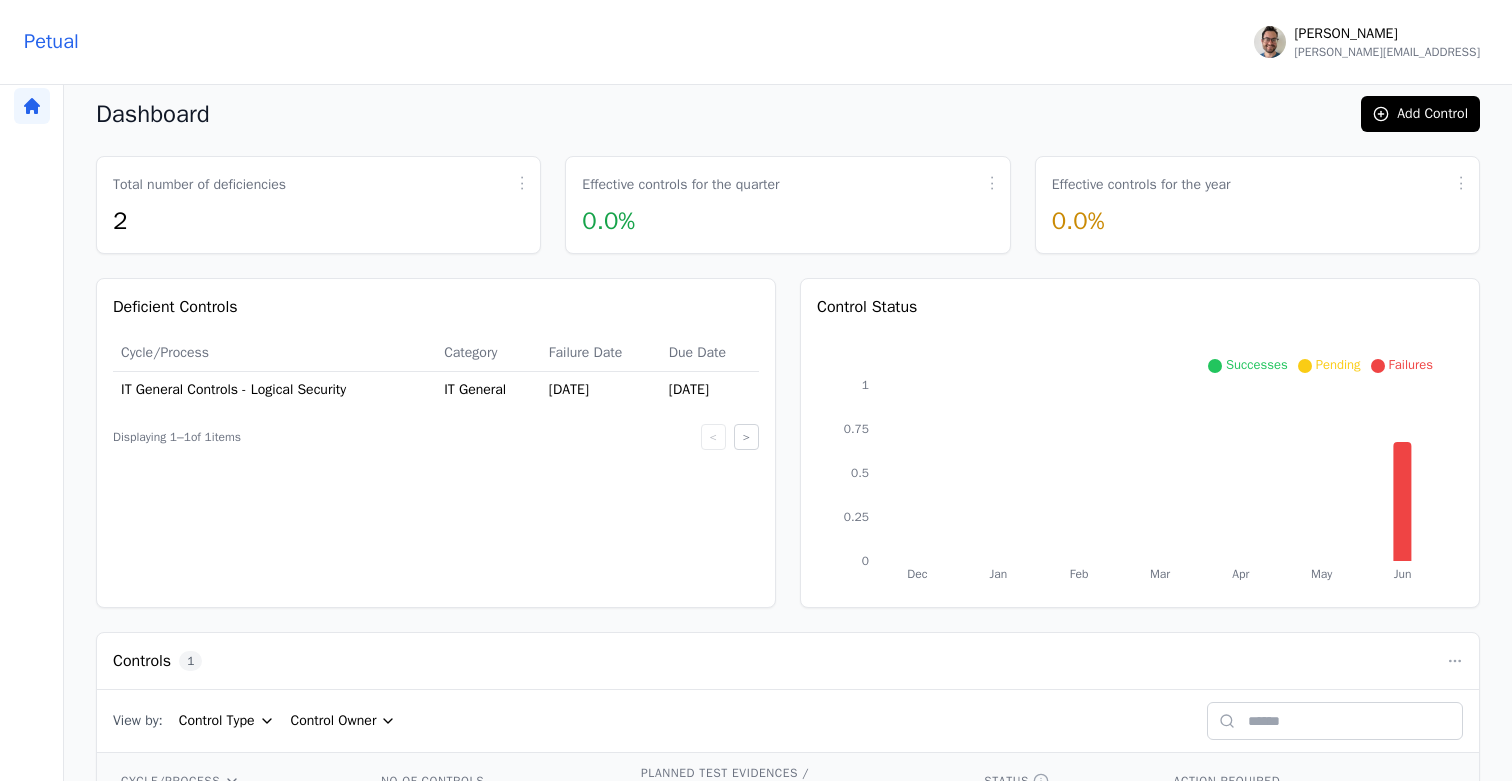 scroll, scrollTop: 0, scrollLeft: 0, axis: both 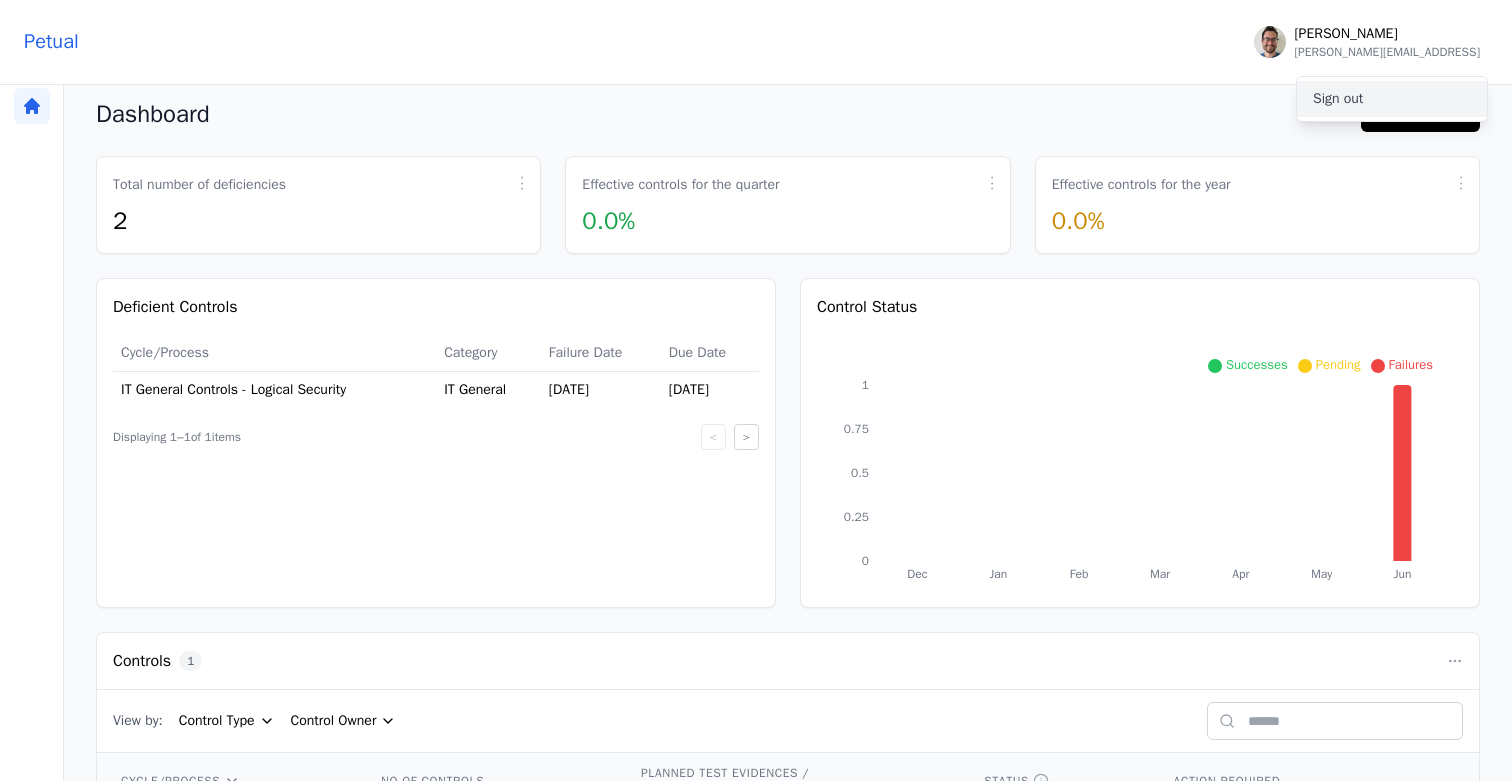 click on "Sign out" at bounding box center [1392, 99] 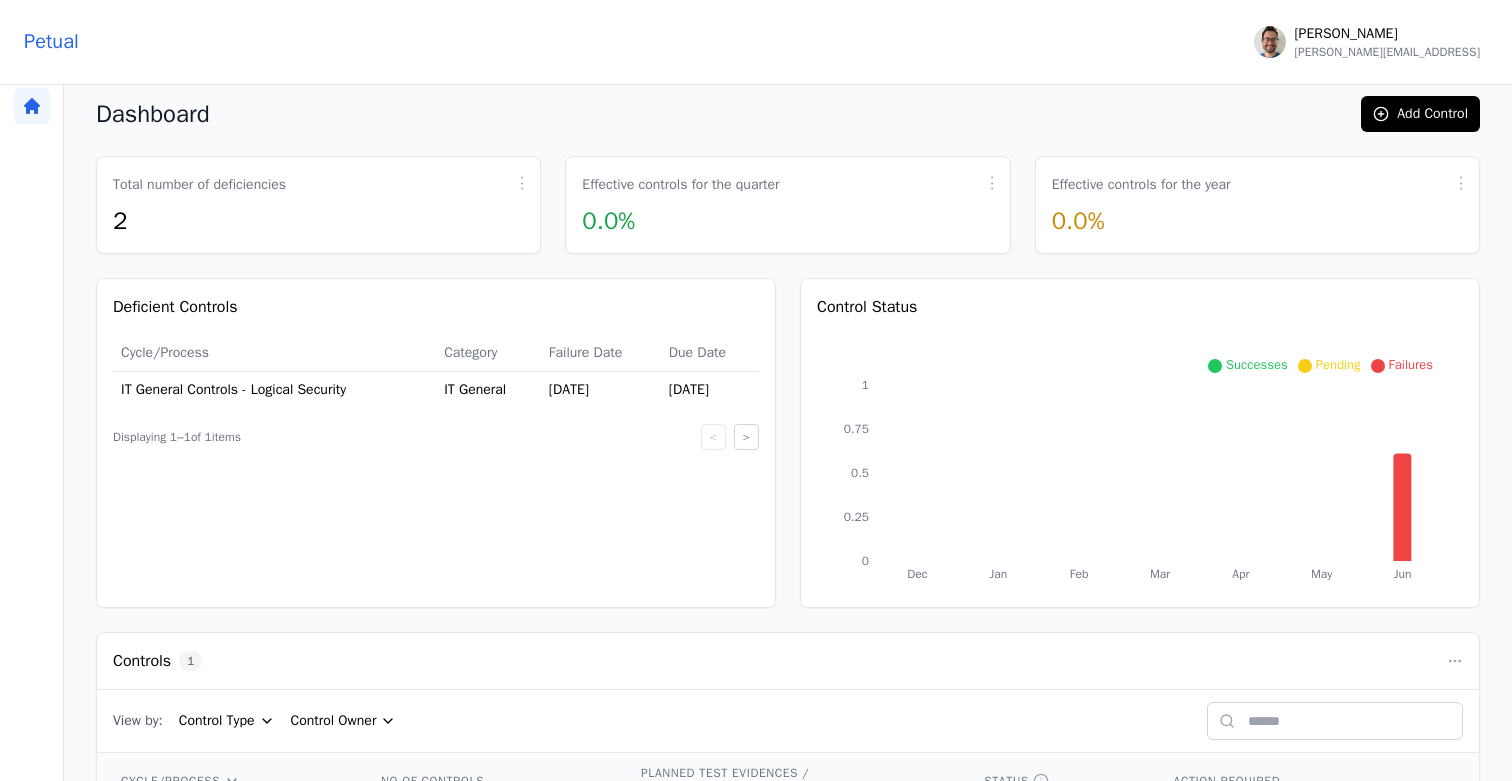 scroll, scrollTop: 0, scrollLeft: 0, axis: both 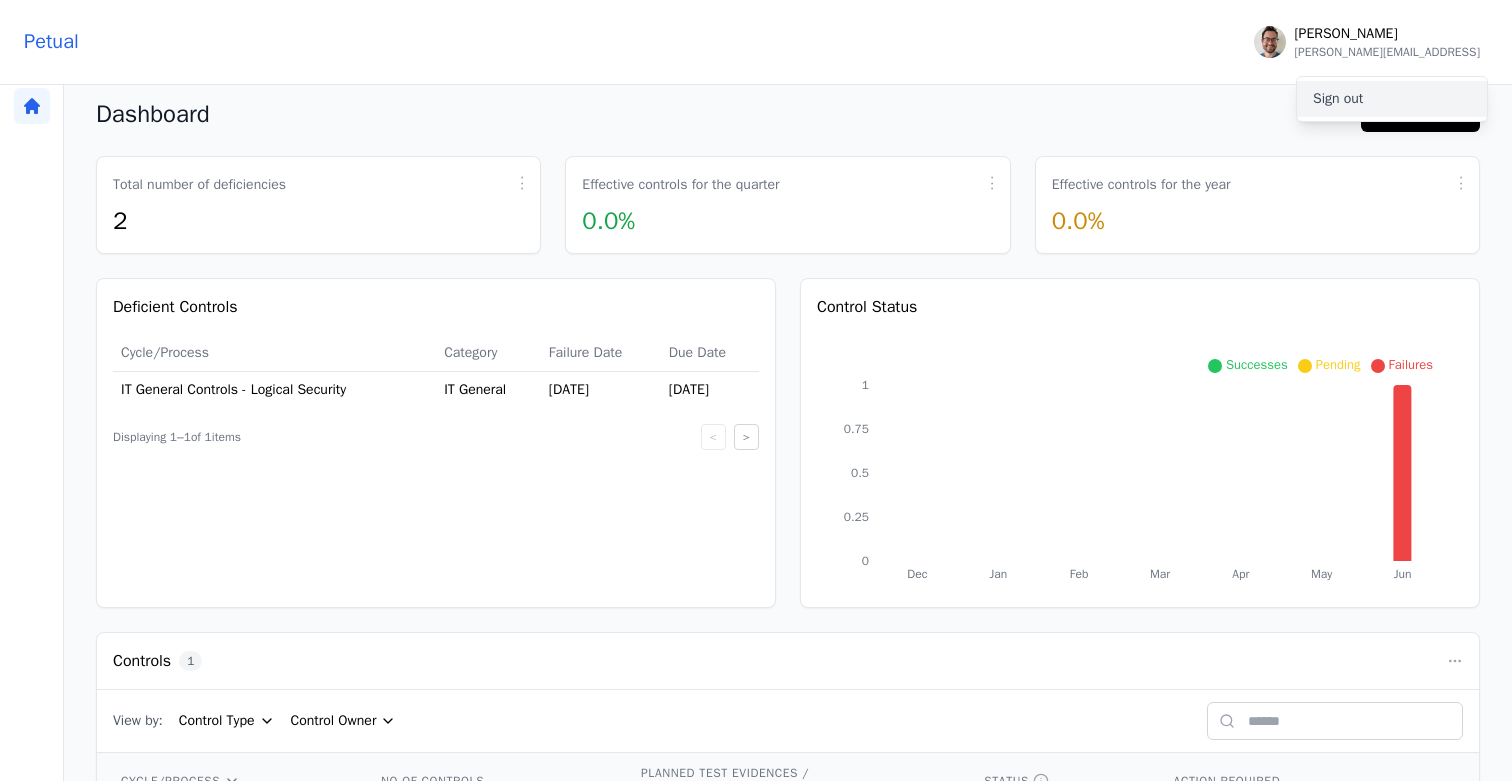 click on "Sign out" at bounding box center [1392, 99] 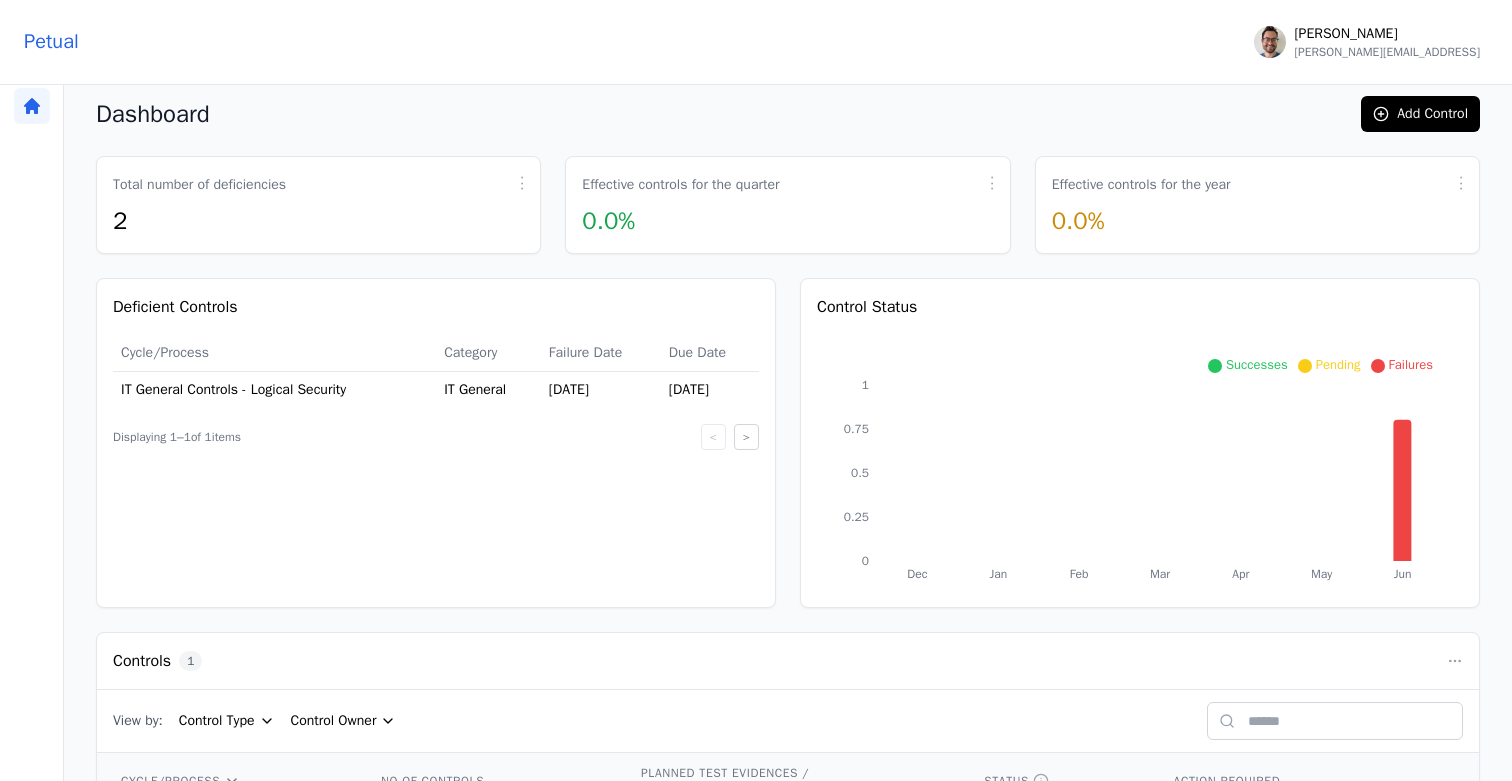 scroll, scrollTop: 0, scrollLeft: 0, axis: both 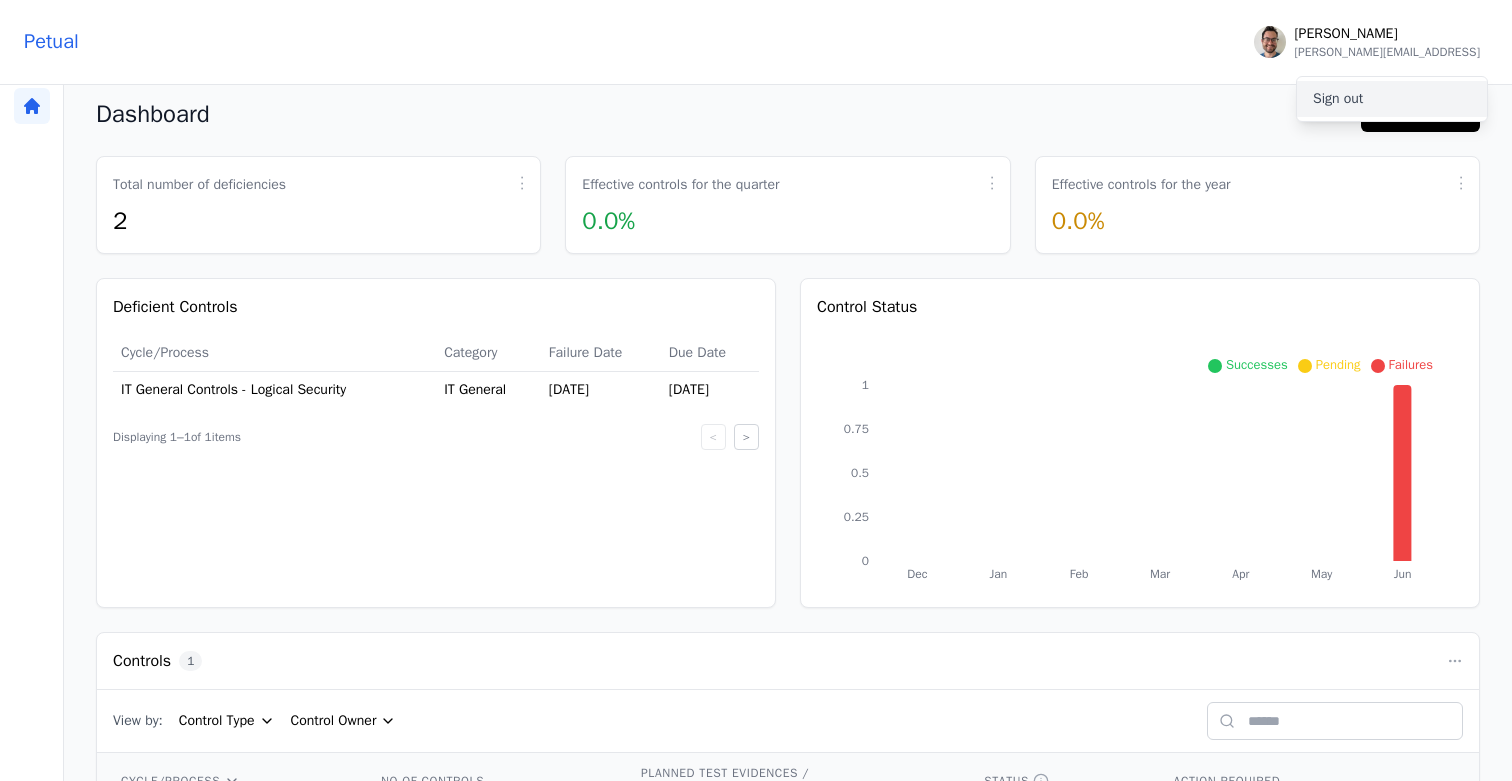 click on "Sign out" at bounding box center [1392, 99] 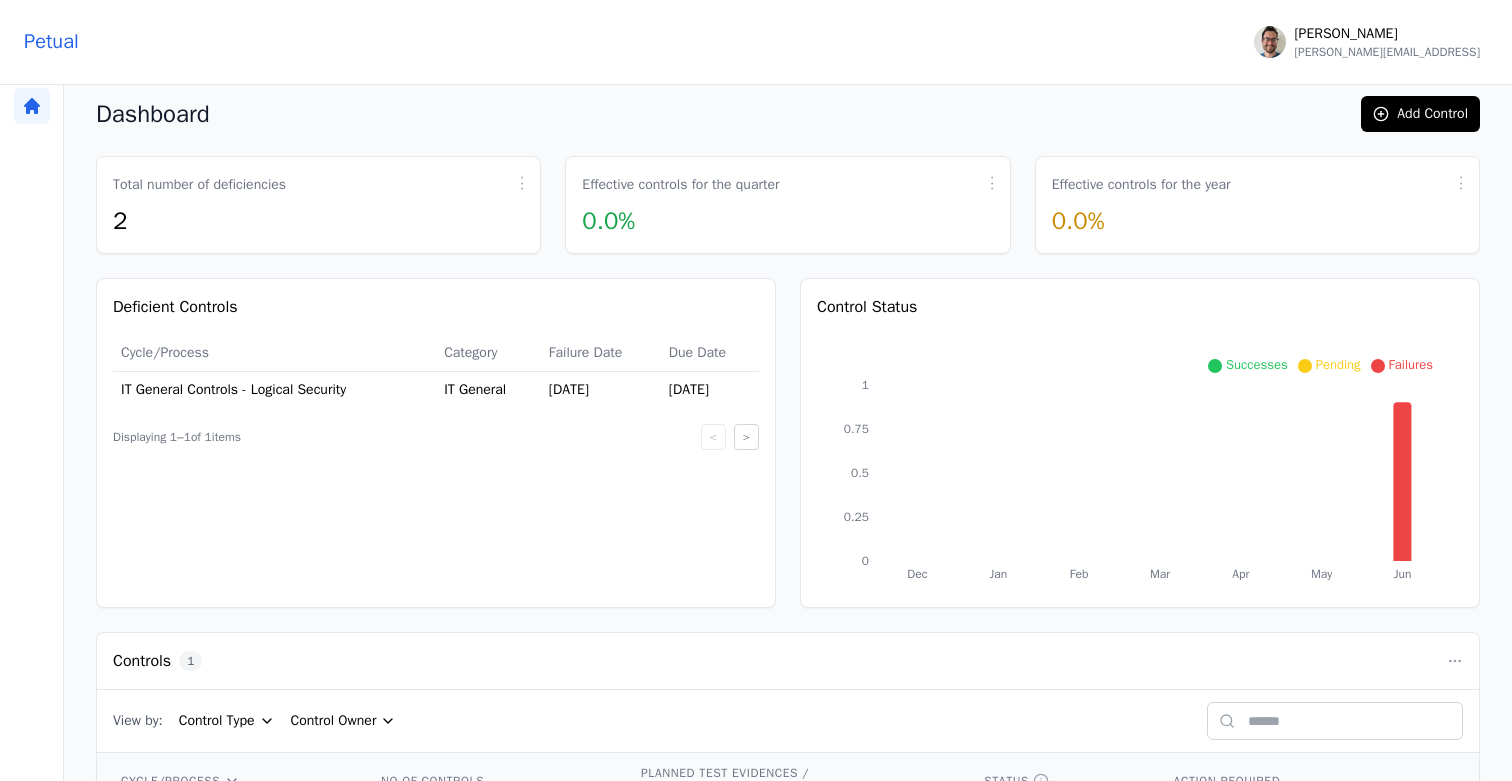 scroll, scrollTop: 0, scrollLeft: 0, axis: both 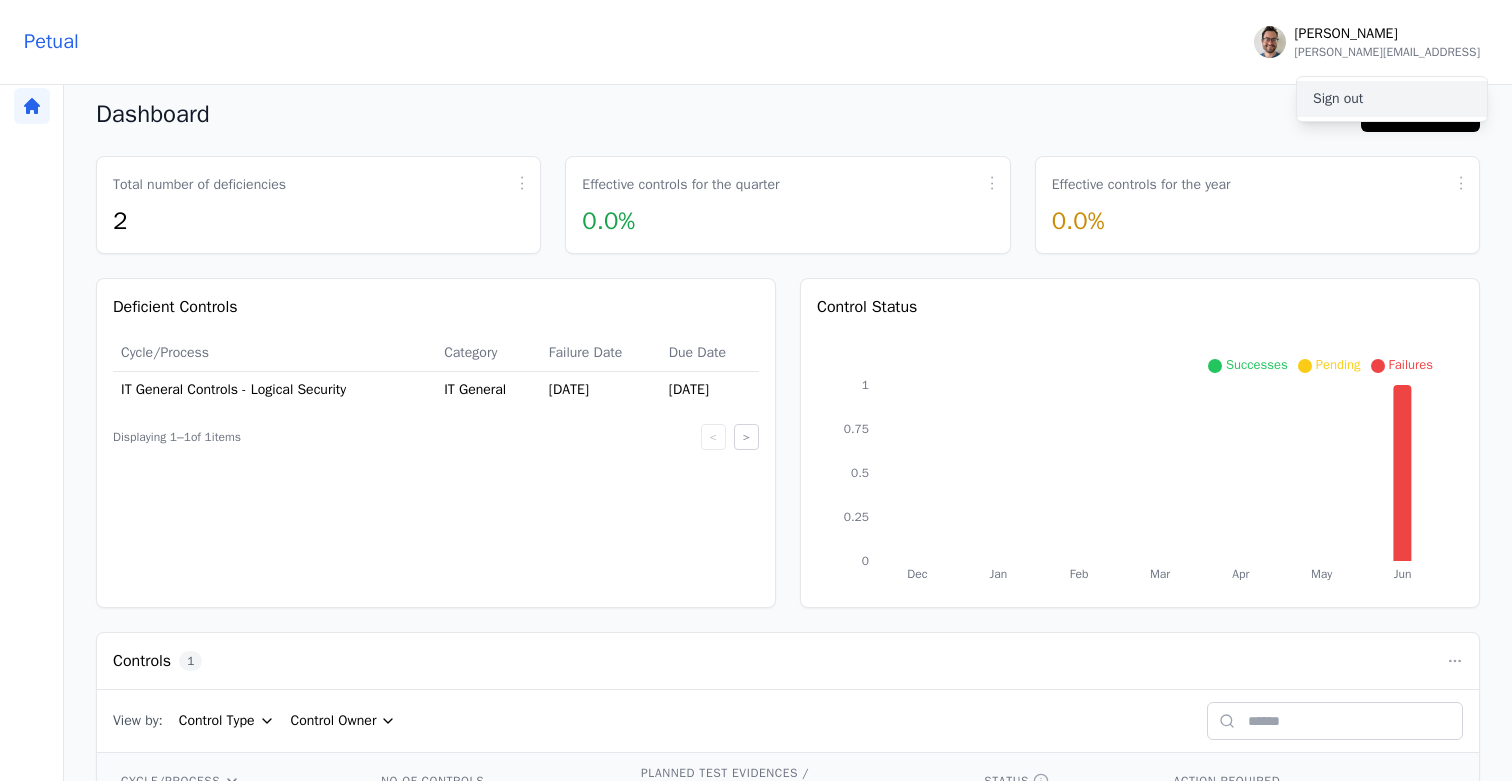 click on "Sign out" at bounding box center [1392, 99] 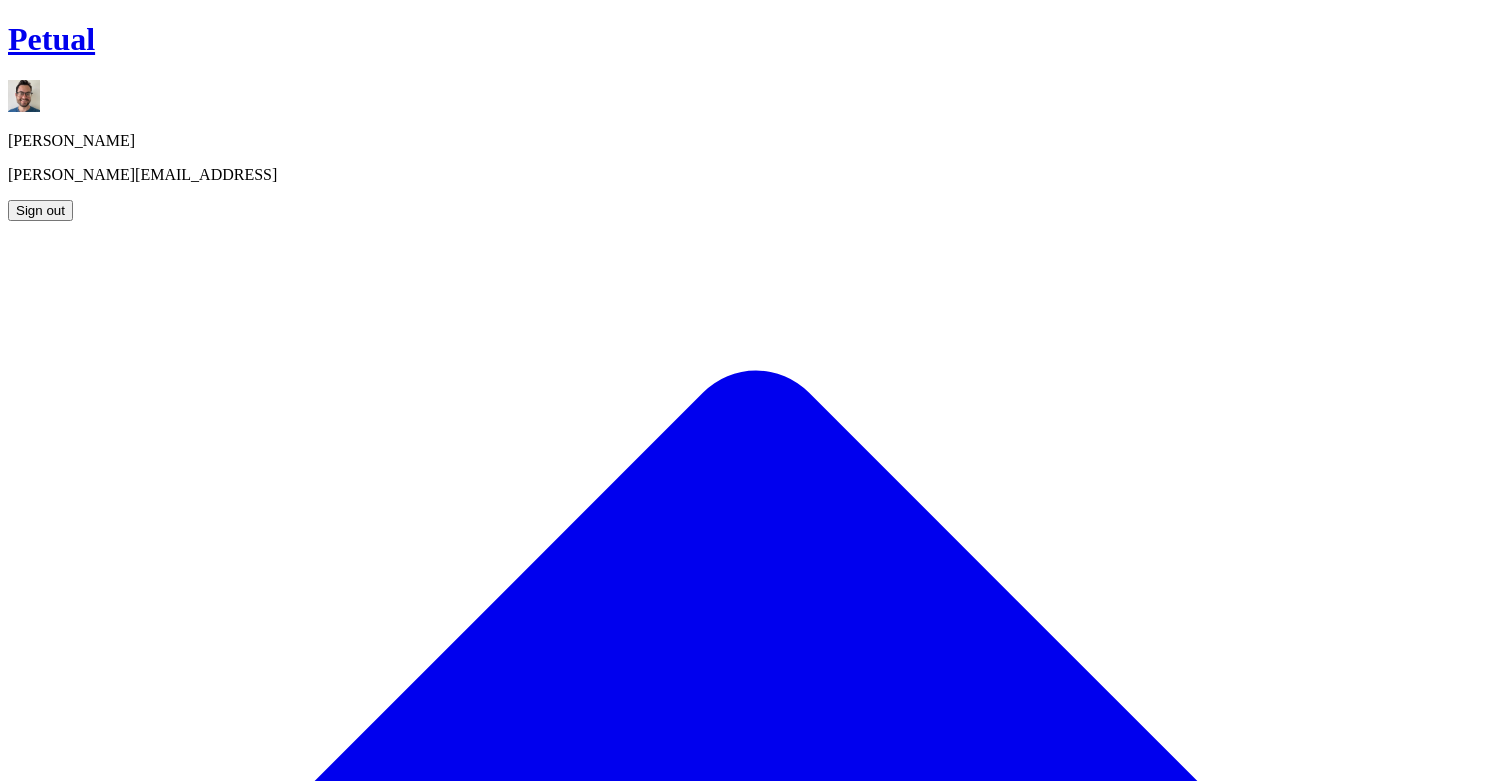 scroll, scrollTop: 0, scrollLeft: 0, axis: both 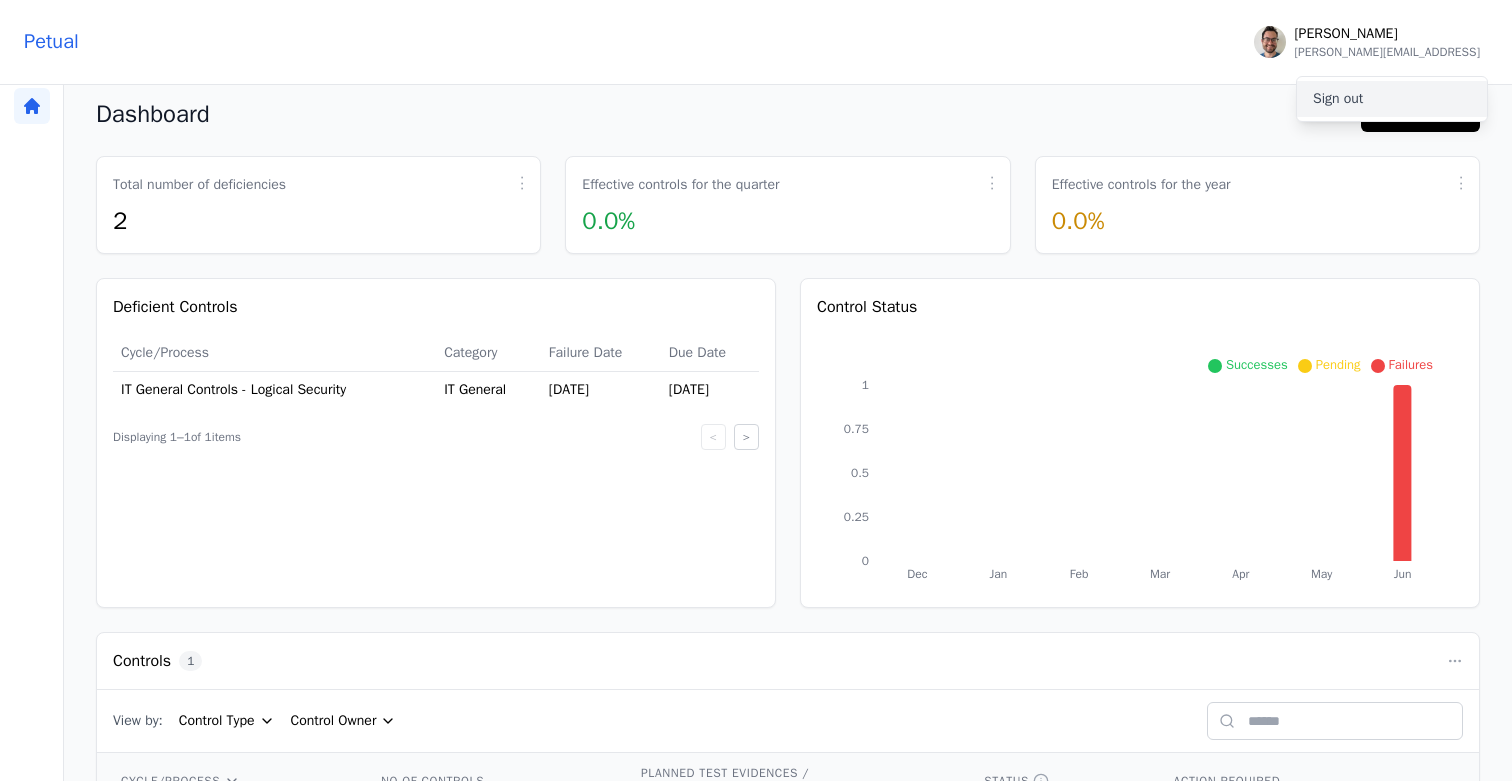 click on "Sign out" at bounding box center [1392, 99] 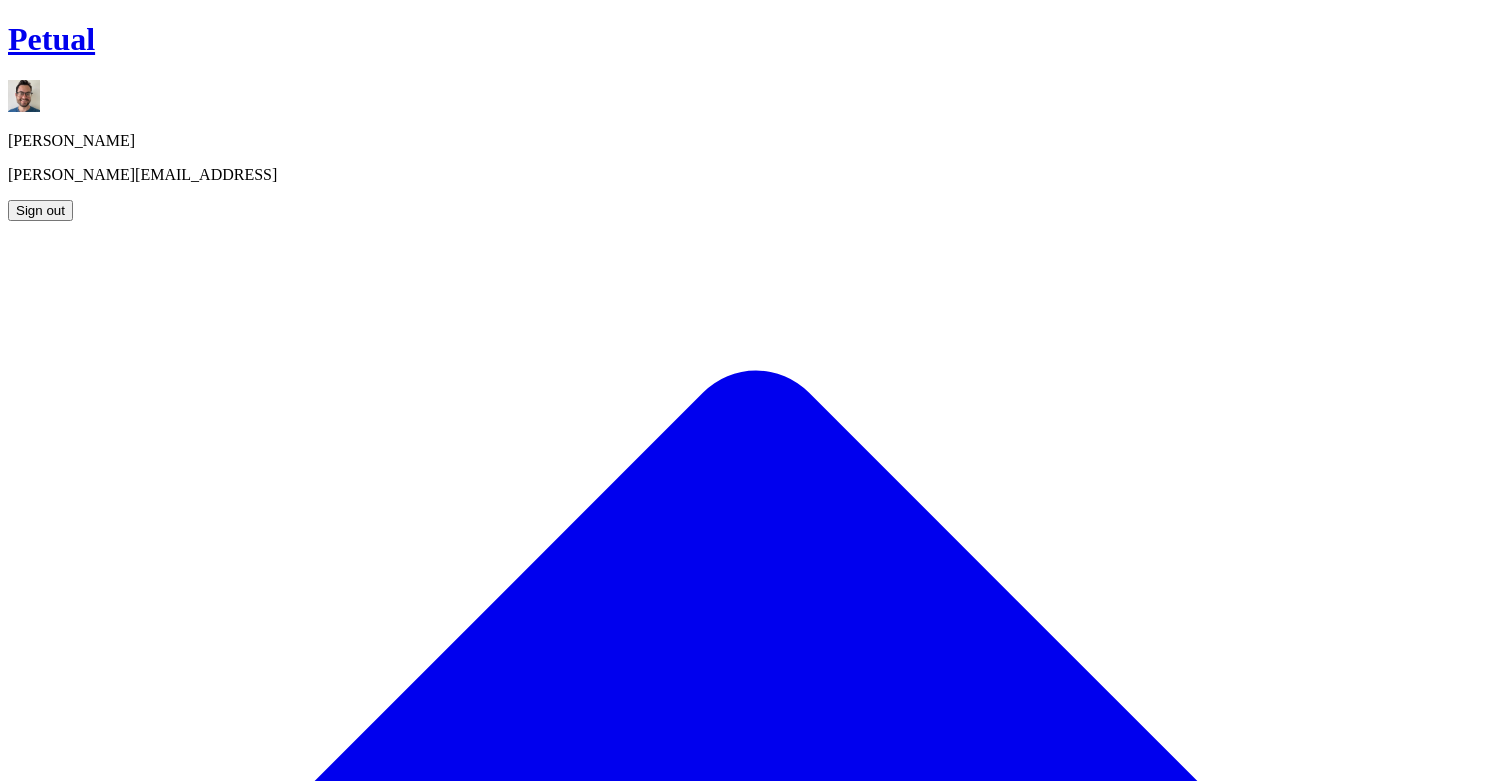scroll, scrollTop: 0, scrollLeft: 0, axis: both 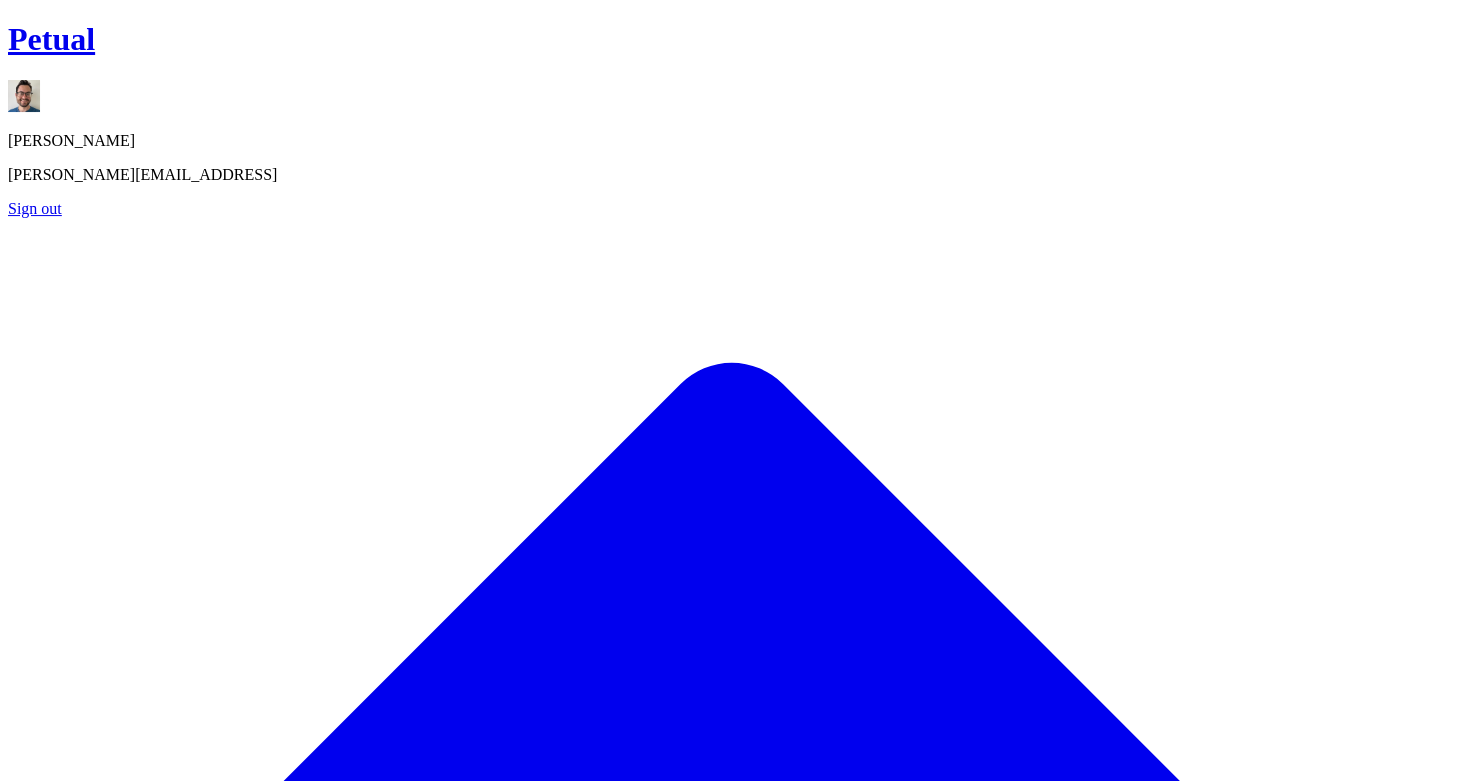 click on "Sign out" at bounding box center (35, 208) 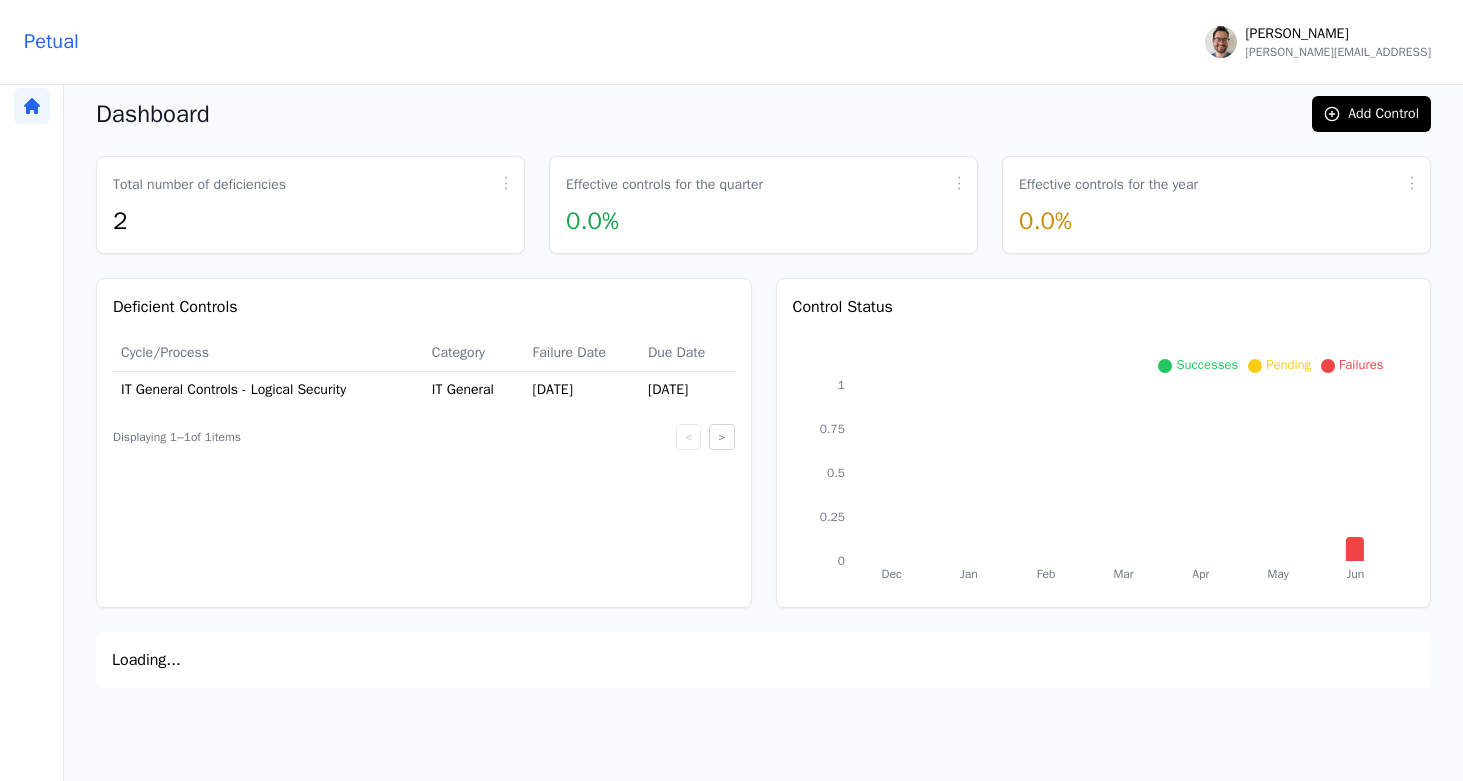 scroll, scrollTop: 0, scrollLeft: 0, axis: both 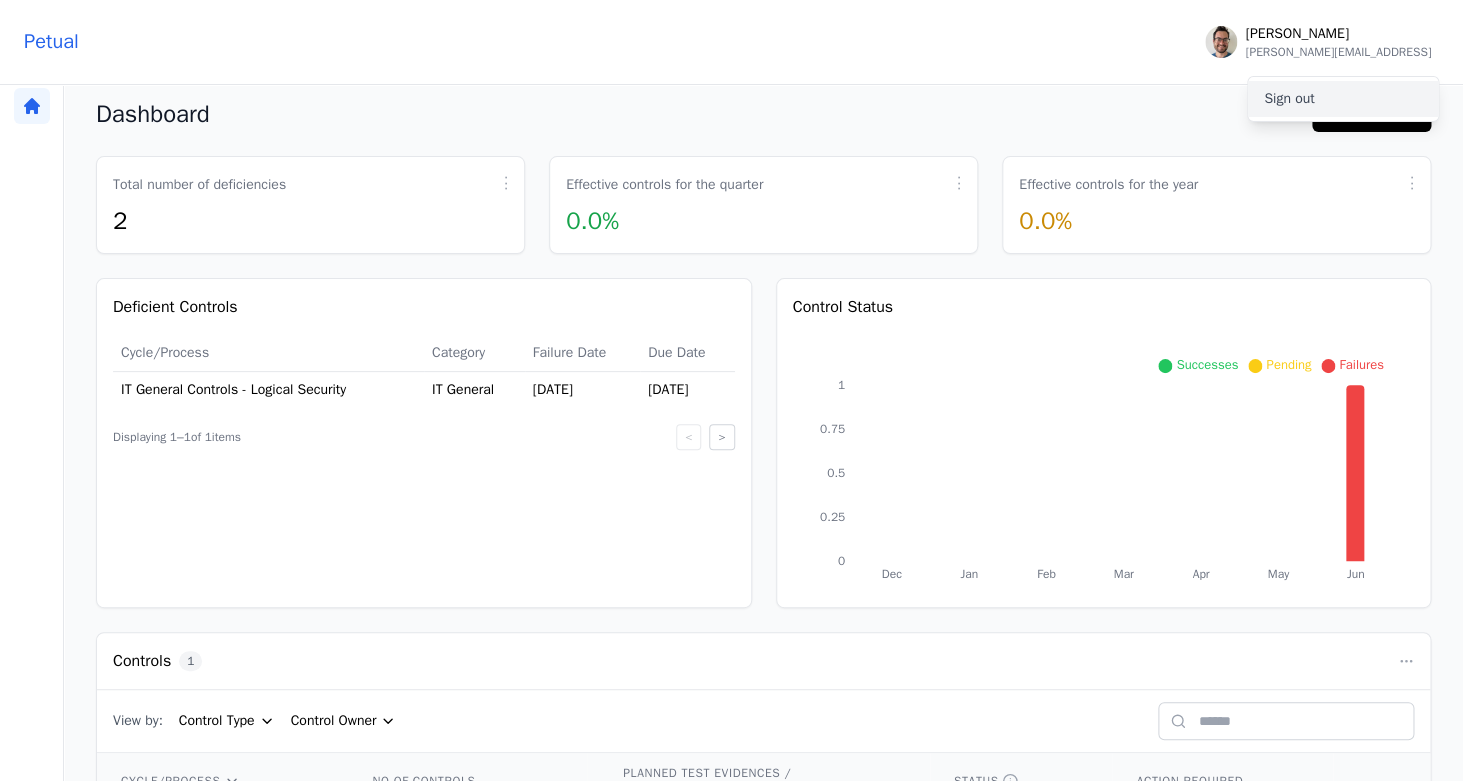click on "Sign out" at bounding box center (1343, 99) 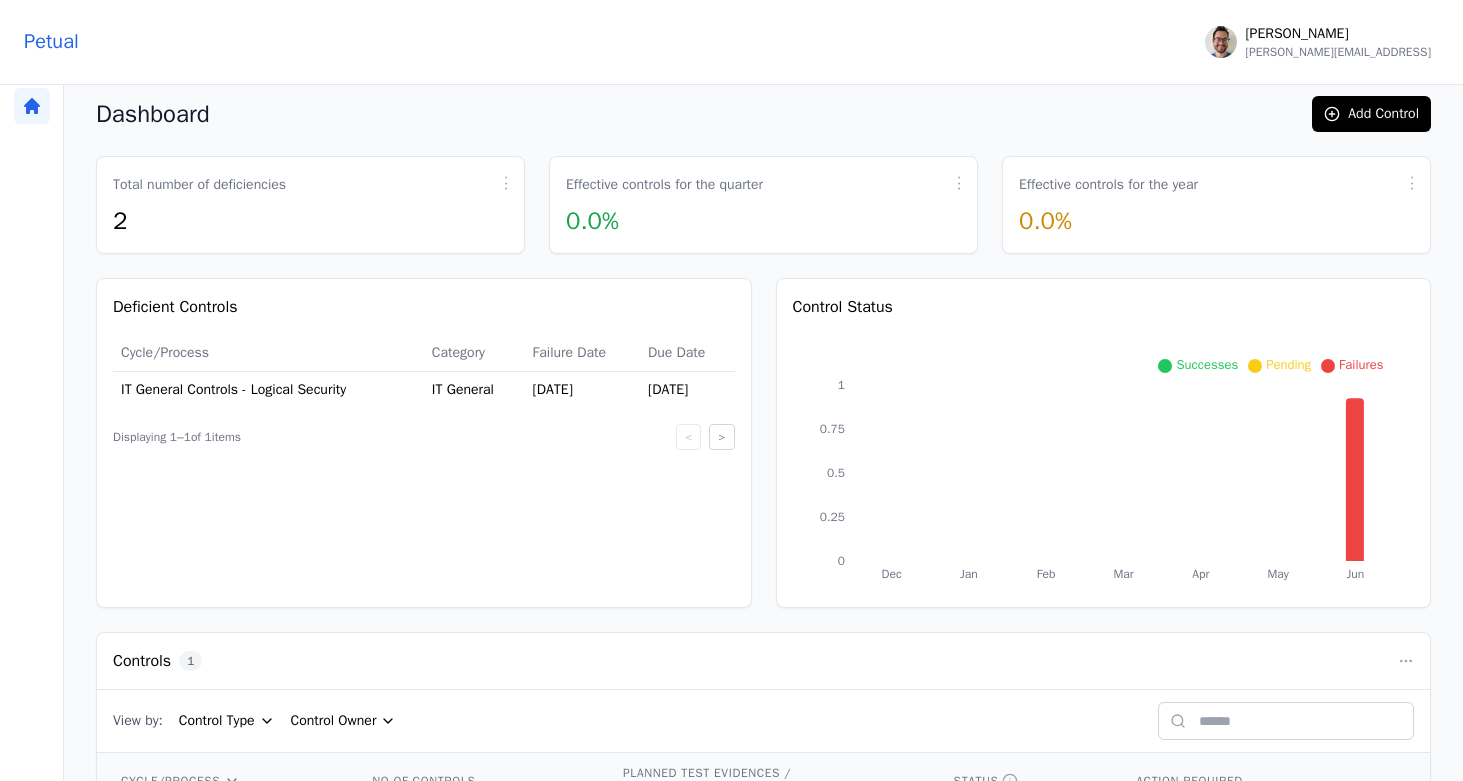 scroll, scrollTop: 0, scrollLeft: 0, axis: both 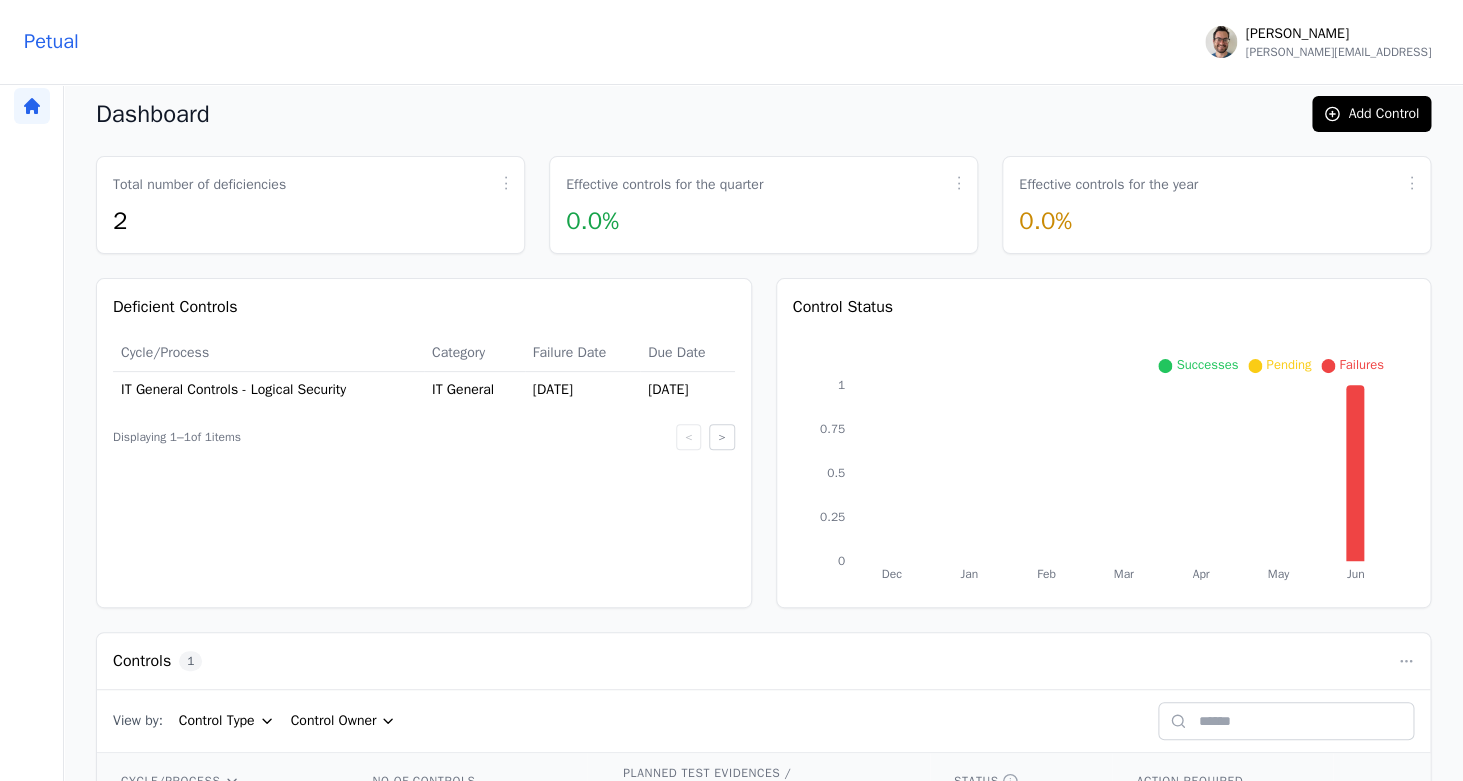 click on "Dashboard Add Control Total number of deficiencies ⋮ 2 Effective controls for the quarter ⋮ 0.0 % Effective controls for the year ⋮ 0.0 % Deficient Controls Cycle/Process Category Failure Date Due Date IT General Controls - Logical Security IT General [DATE] [DATE] Displaying 1– 1  of   1  items < > Control Status Dec Jan Feb Mar Apr May Jun 0 0.25 0.5 0.75 1 Successes Pending Failures Controls 1 View by: Control Type Control Owner CYCLE/PROCESS NO OF CONTROLS PLANNED TEST EVIDENCES / YEAR STATUS ACTION REQUIRED NetSuite 1 0 0 1 YES" at bounding box center [763, 481] 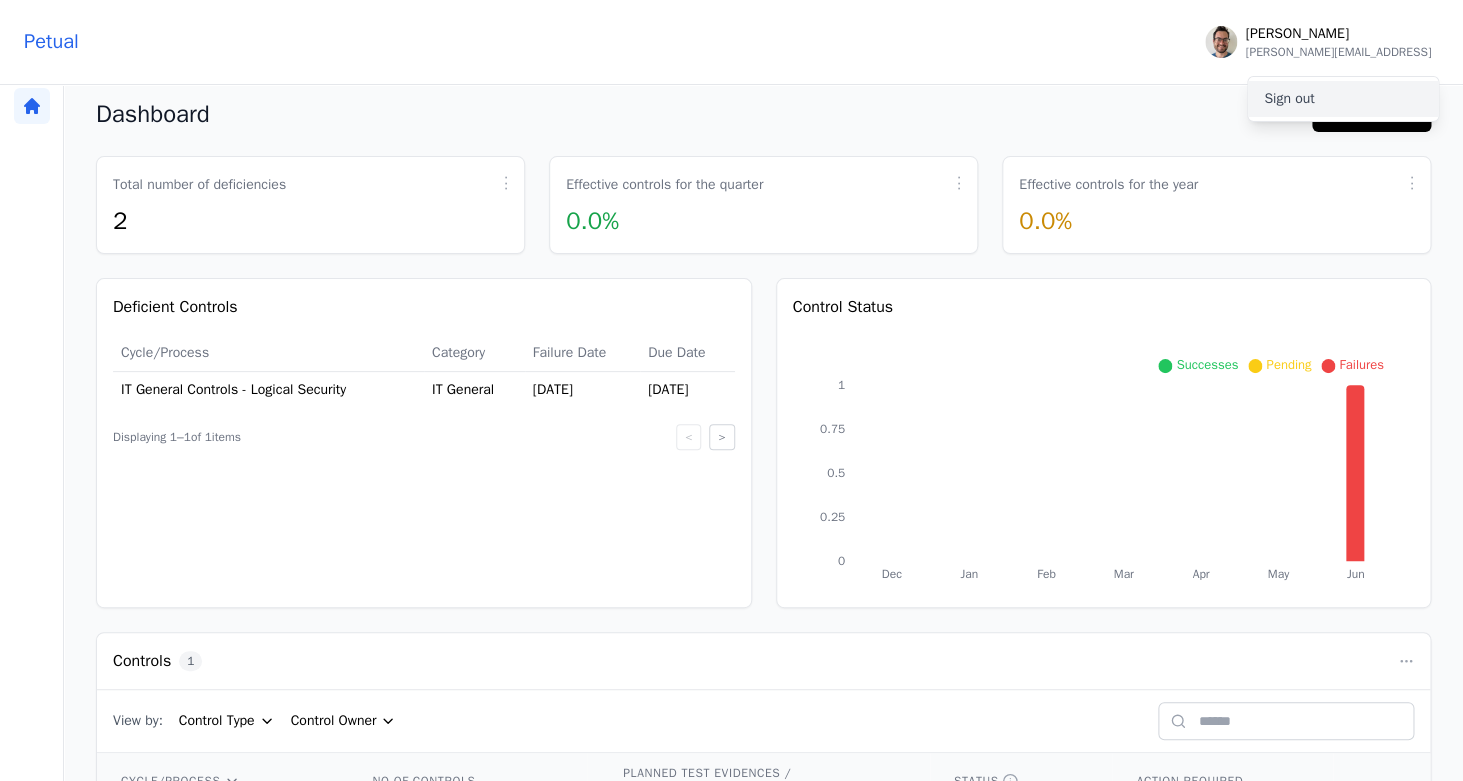 click on "Sign out" at bounding box center (1343, 99) 